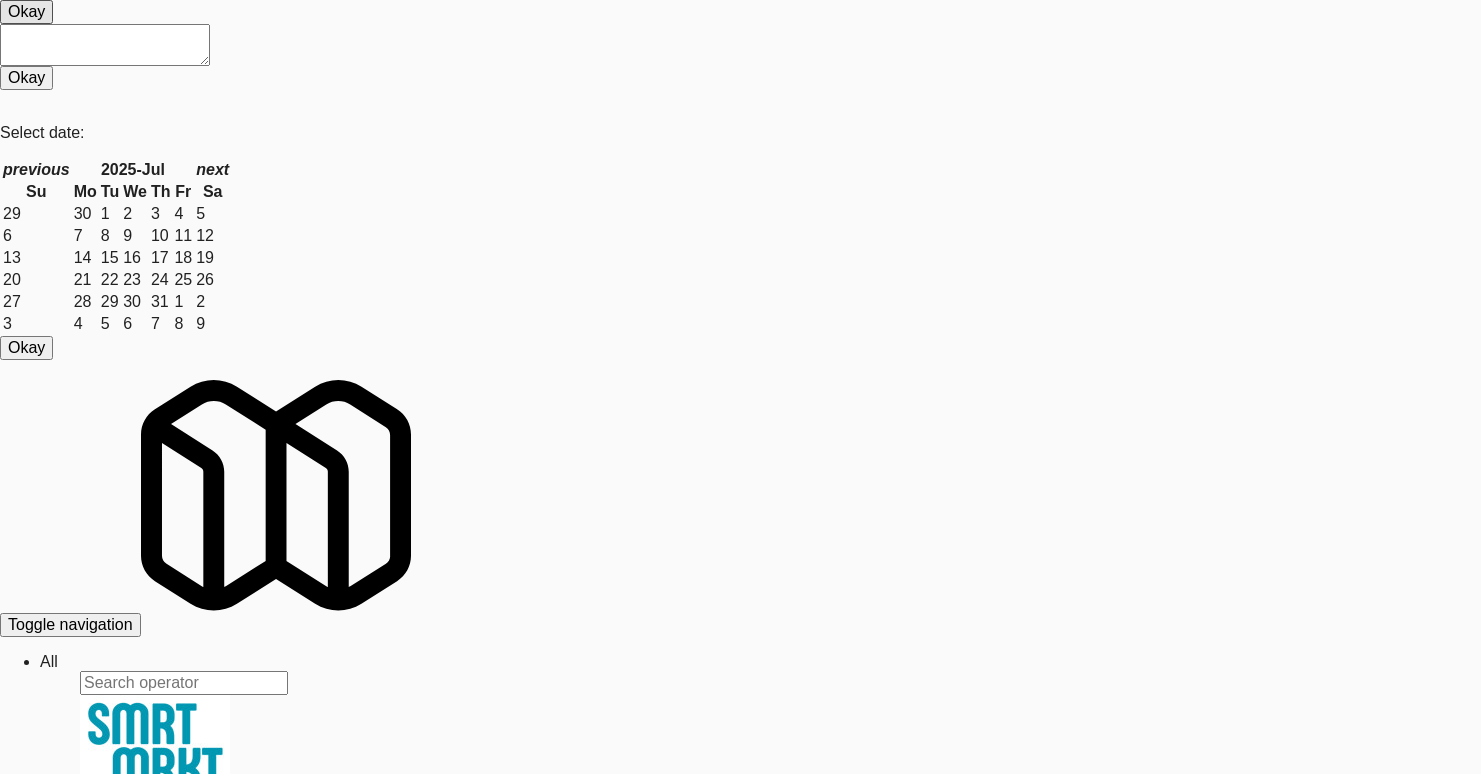 scroll, scrollTop: 0, scrollLeft: 0, axis: both 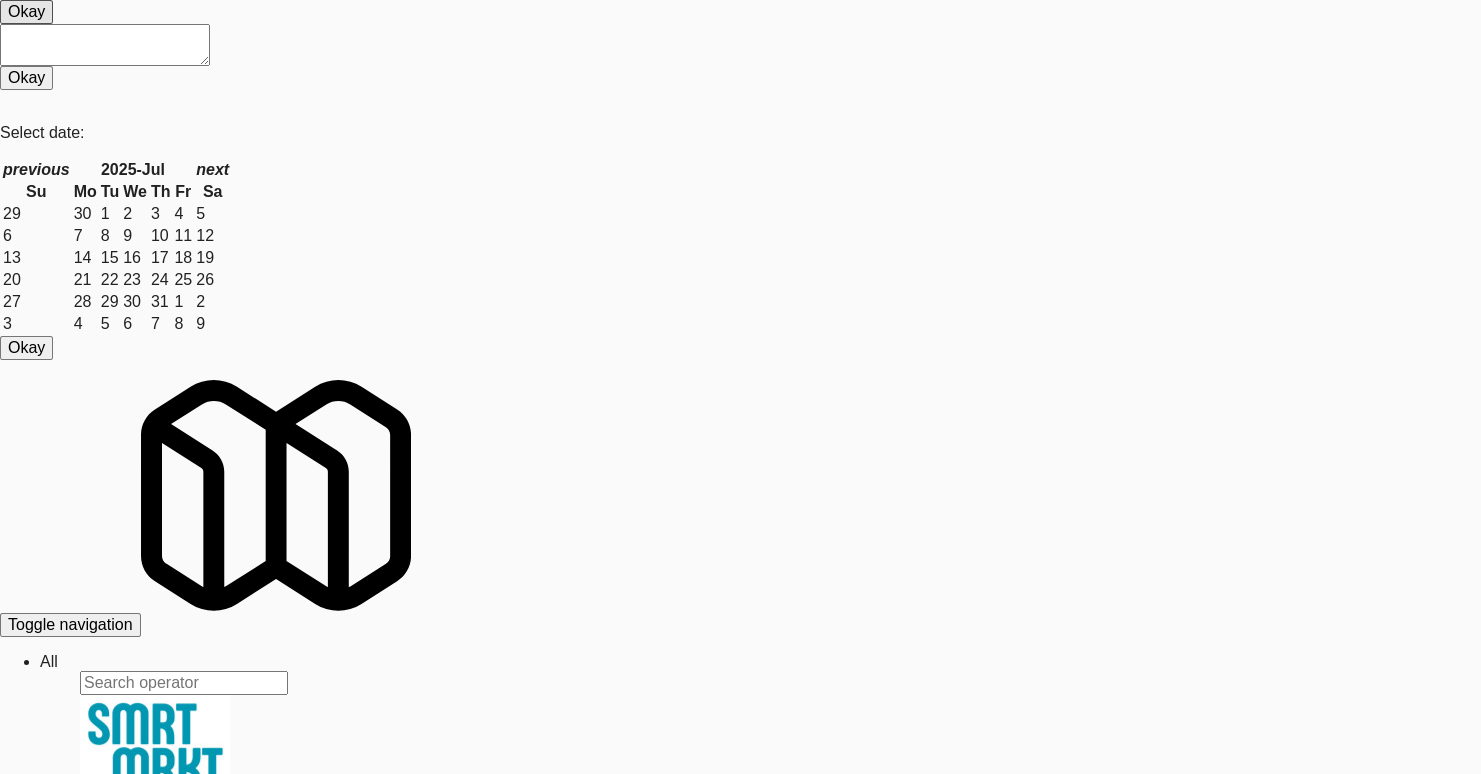 click on "M-114292" at bounding box center [740, 30750] 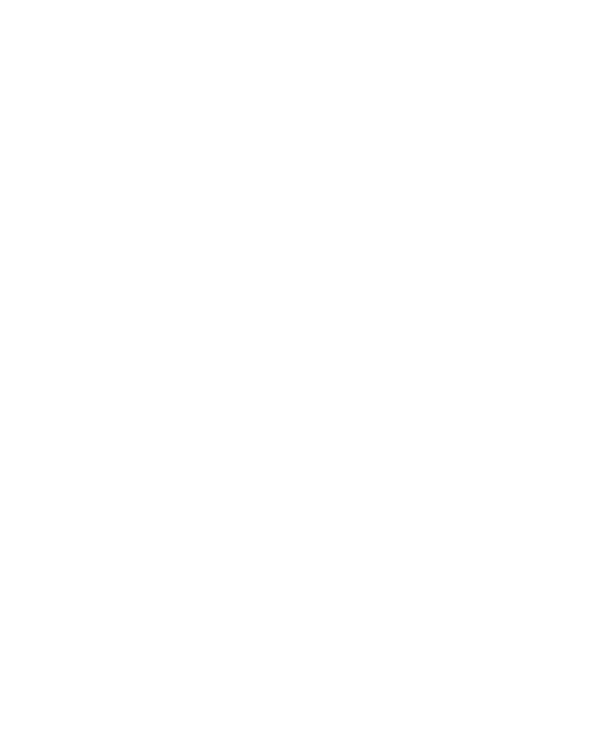 scroll, scrollTop: 0, scrollLeft: 0, axis: both 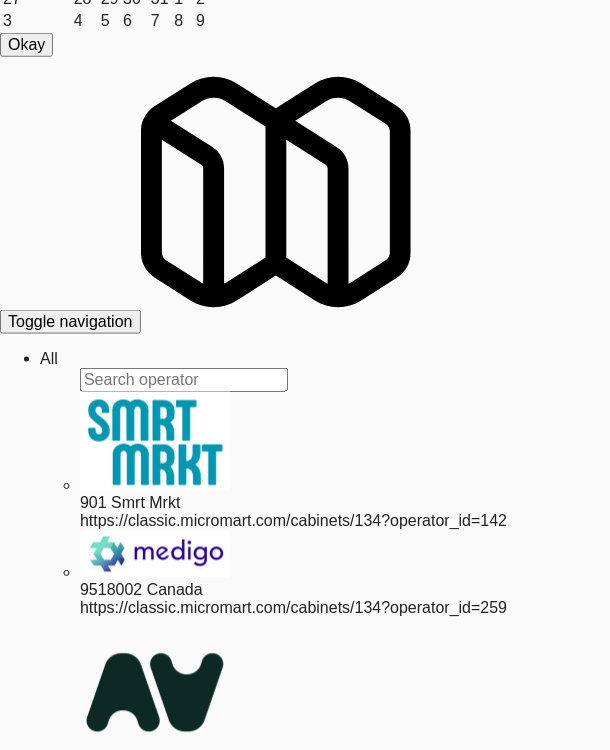 click on "M-070995" at bounding box center (305, 31383) 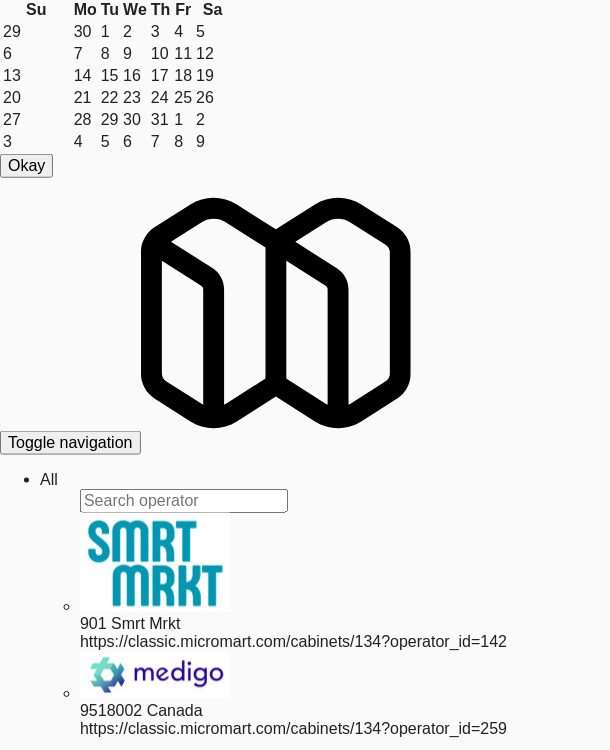 scroll, scrollTop: 0, scrollLeft: 0, axis: both 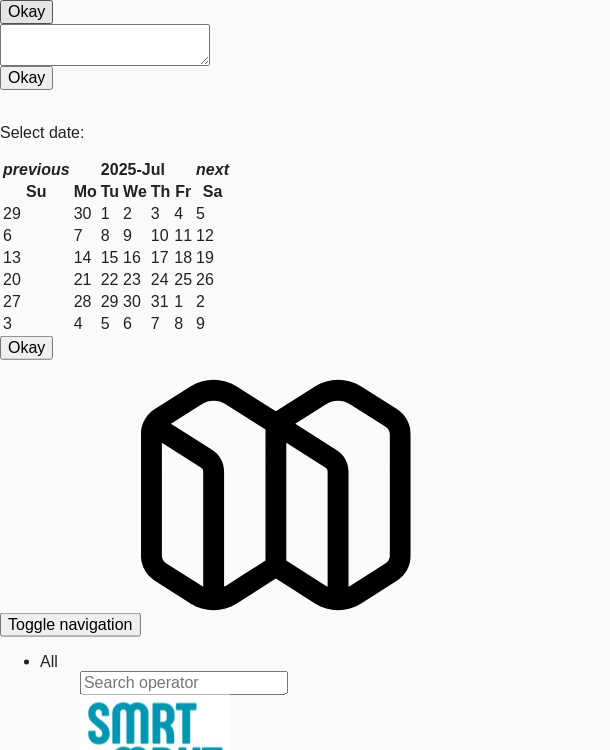 click on "Cabinets 134" at bounding box center (305, 30508) 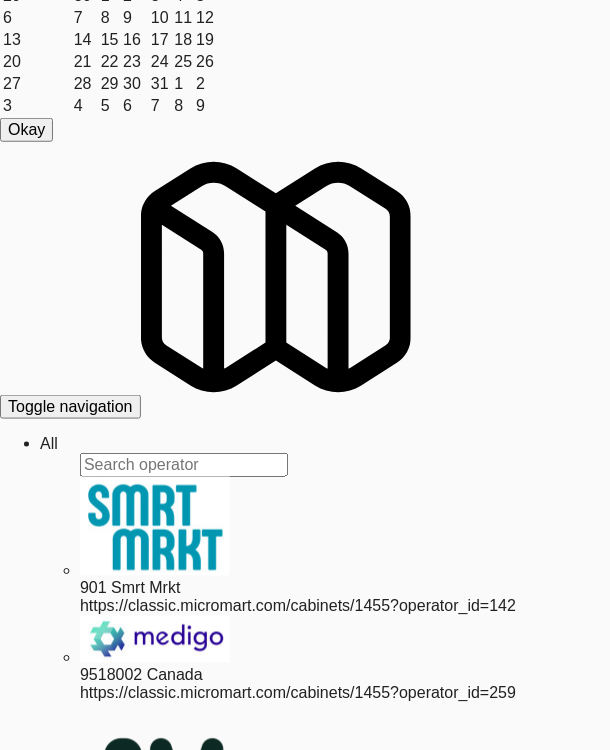 scroll, scrollTop: 217, scrollLeft: 0, axis: vertical 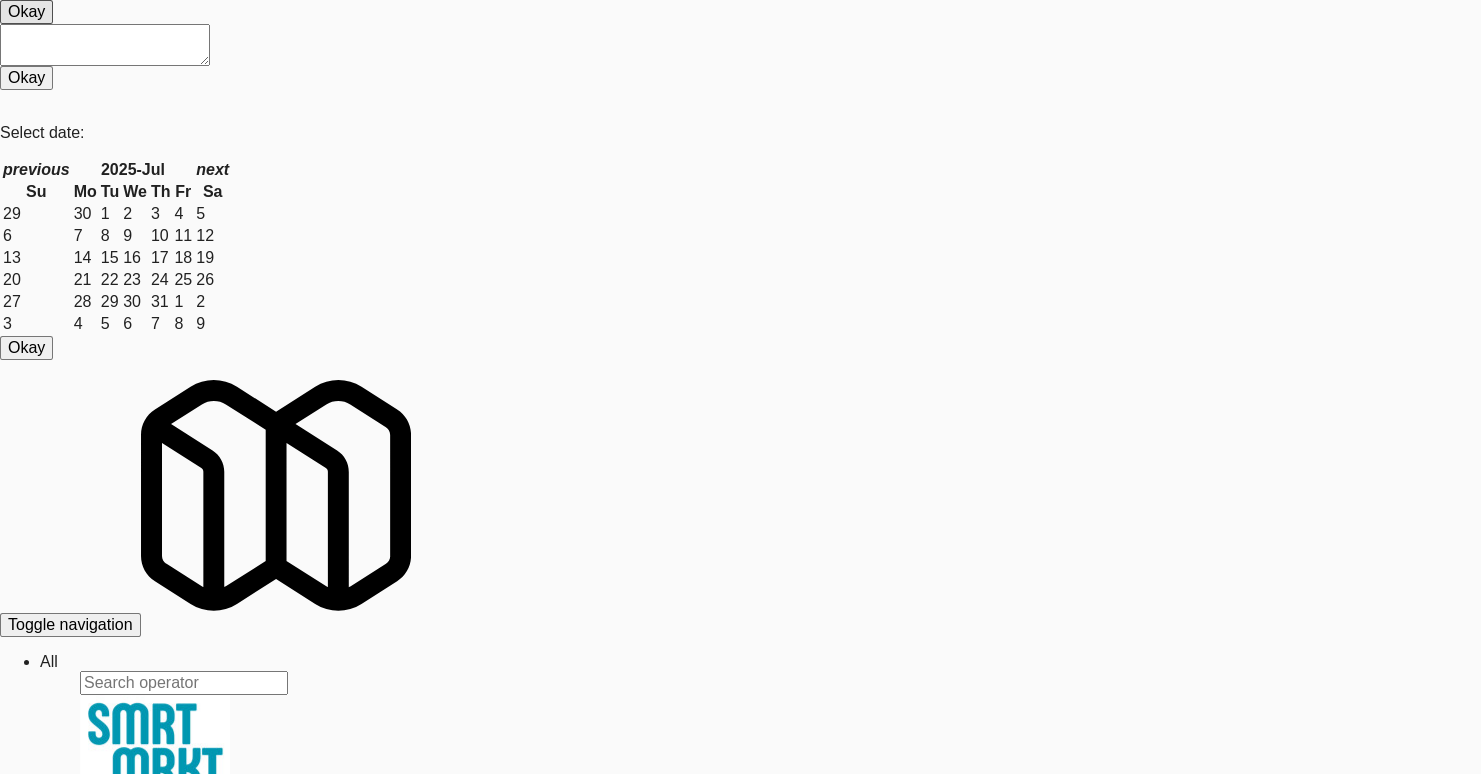click on "M-070995" at bounding box center (740, 31686) 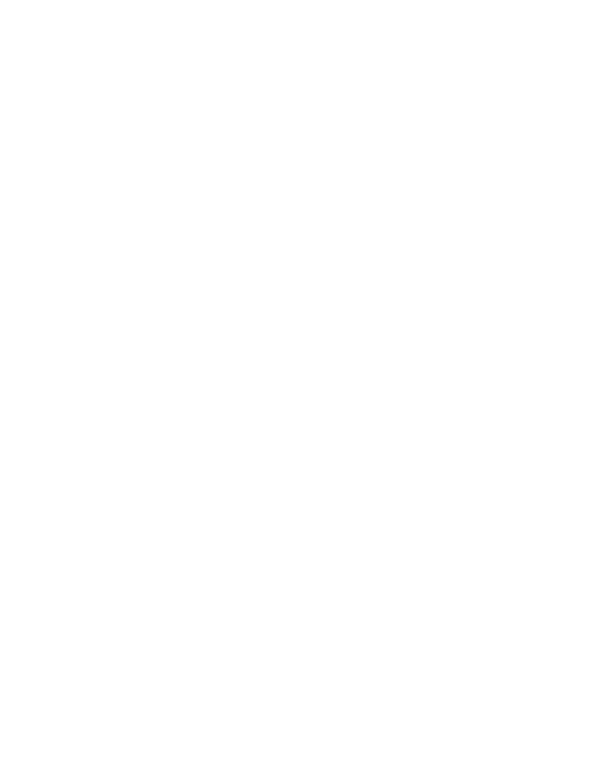 scroll, scrollTop: 0, scrollLeft: 0, axis: both 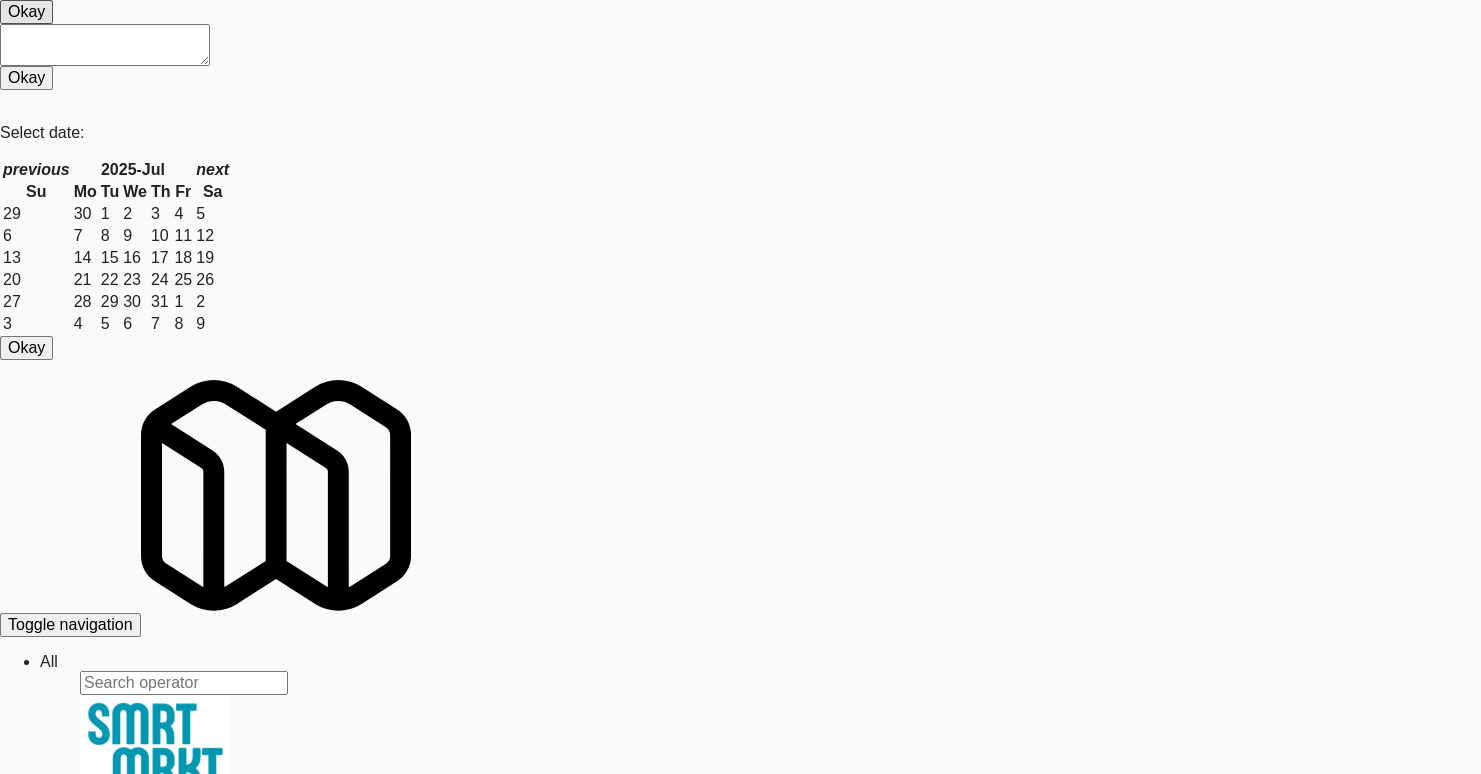 click on "View" at bounding box center (278, 31073) 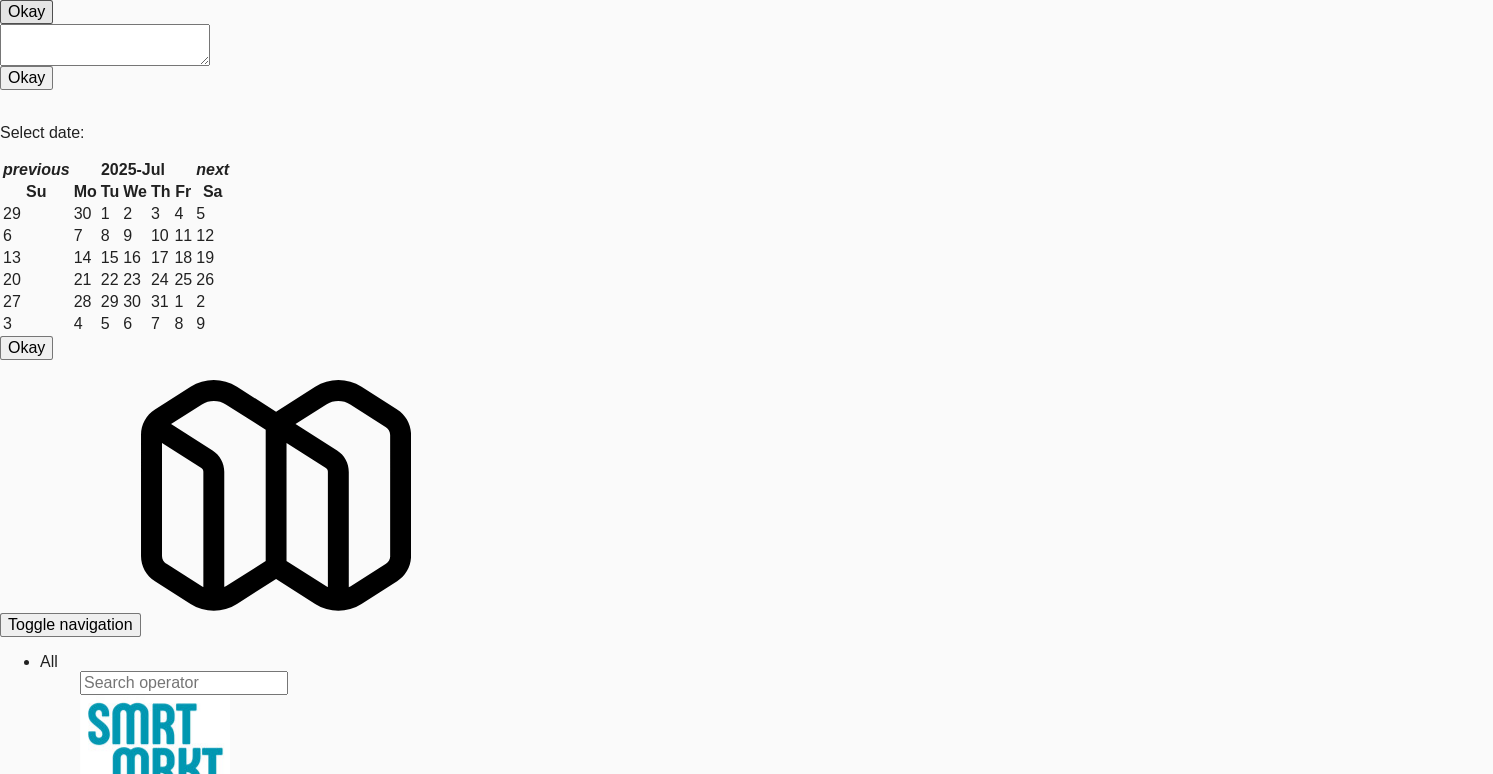 click at bounding box center [29, 32511] 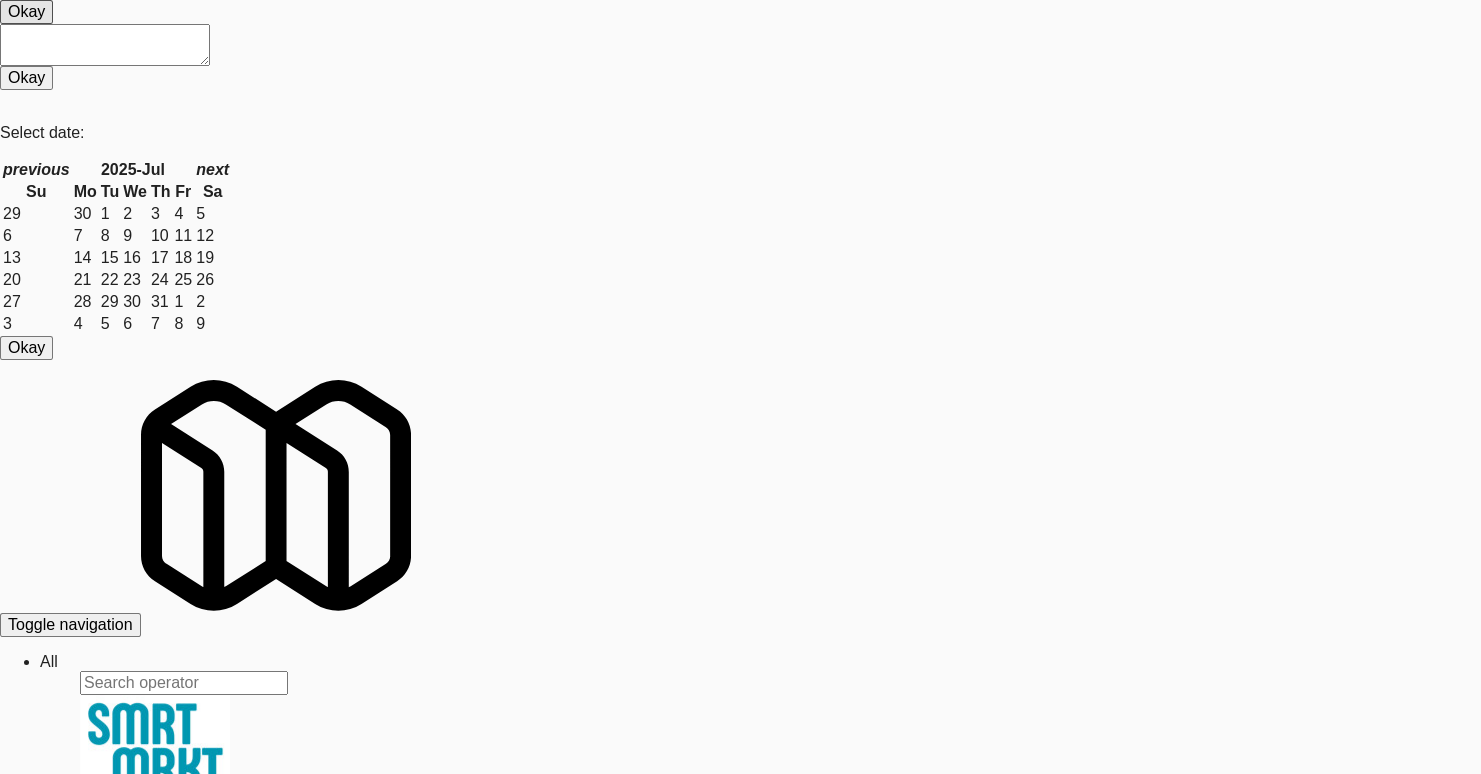 click on "View" at bounding box center [278, 31073] 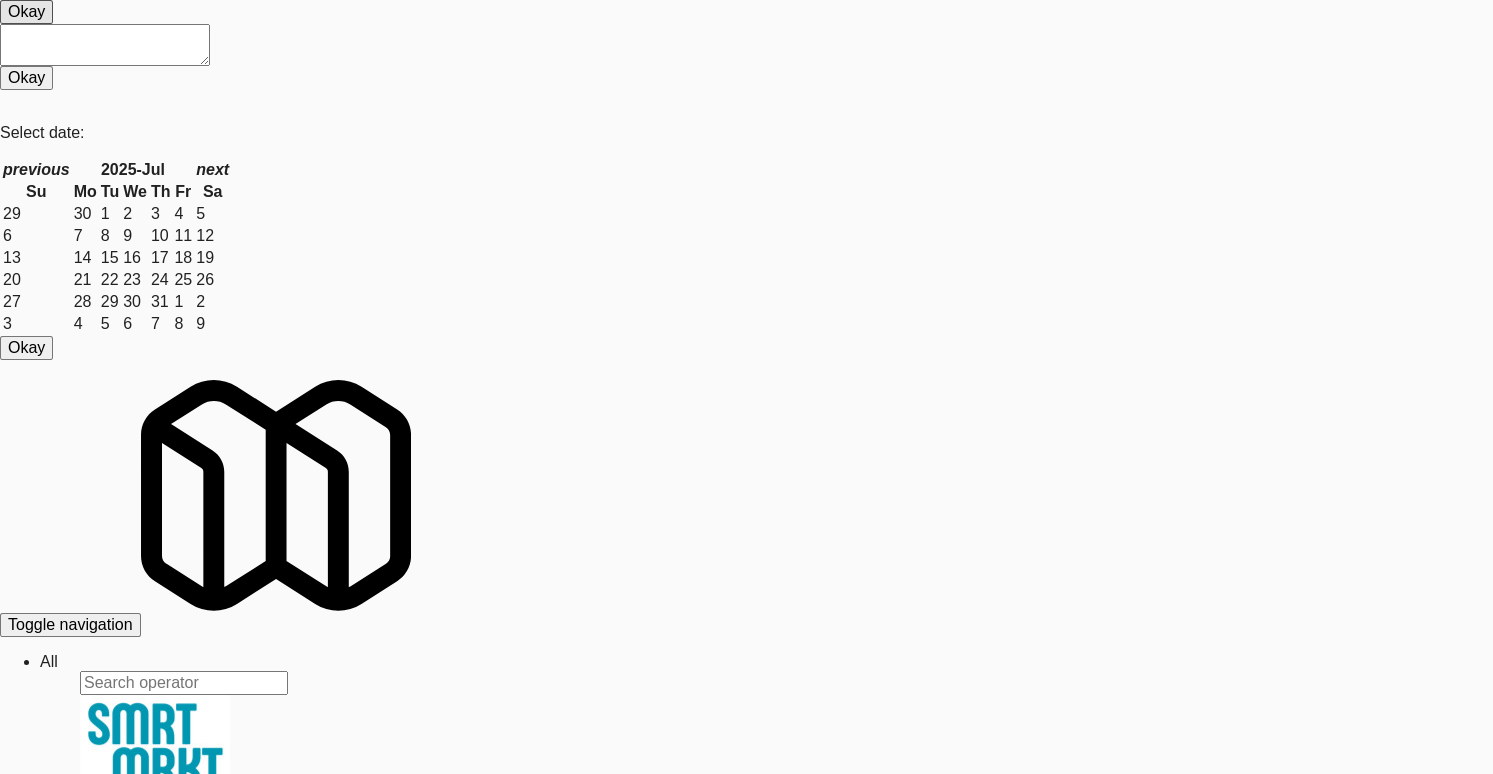 click on "Info Config System Check Snapshot Device Calls SSH Calls     M-111033 Display  Balena  Reboot   Reload App  Ping More  Ping Server  Restart Server   Force Reload App Unlock Fridge Turn ON Maintenance ID f4a70c8ec42efaa68f385f003b7980f0 Serial Number ACT-108-4324-0009 Last Connected a few seconds ago Local IP Address Unknown Public IP Address 206.0.69.58 Wifi Mac Address Unknown Current Release Unknown Build Id Unknown Release Channel Name Production Running Since 21 hours ago Frontend Version 0.1.0 Backend Version 0.1.3 Maintenance Mode Maintenance Mode   OFF   Use Custom Text System Status Clear Error No Error    View User  FullStory Logs Link  App    KioskNodeLogger   KioskBrowserLogger   KioskTopDisplayLogger Components    Kiosk   Cooler   Cooker   Imbera   Camera   Sandstar   AdyenWebhooks   SandstarWebhooks   Proxy   S3Client   KitchenMateAPIClient   Update   TuyaLocalClient   NodeSocket   Device Levels    debug   info   warn   error   fatal" at bounding box center (746, 32291) 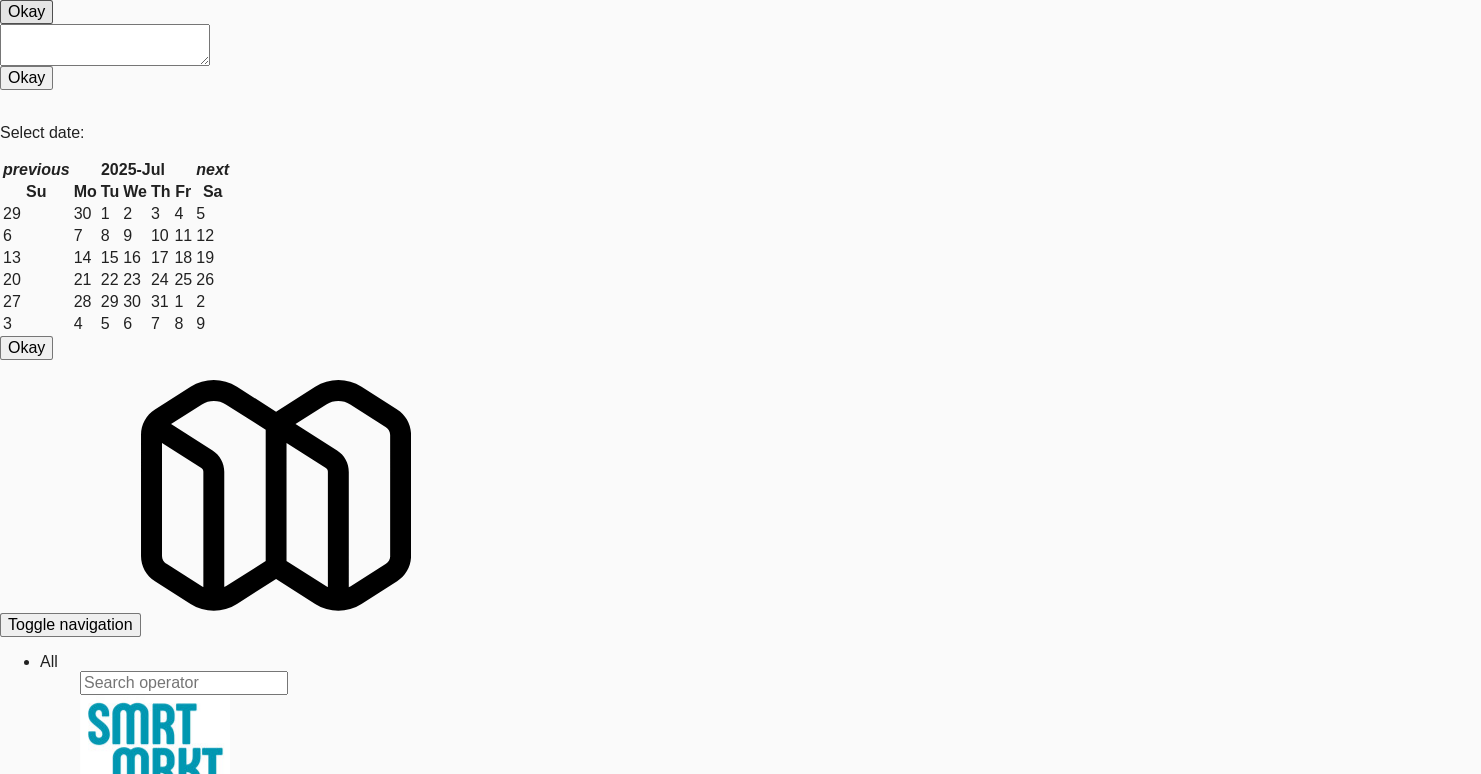 click on "M-111033" at bounding box center [740, 31038] 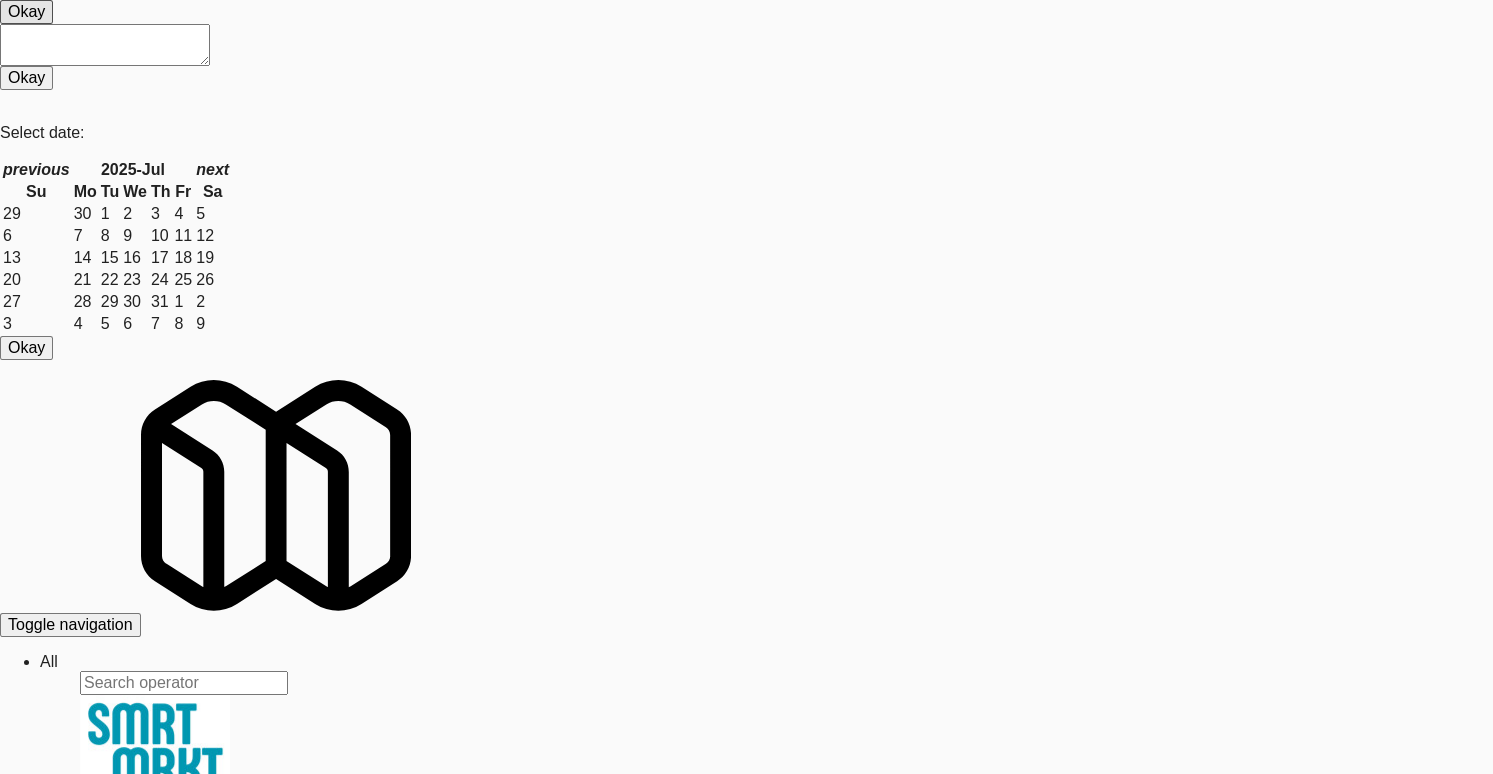 click on "Logs Link  App    KioskNodeLogger   KioskBrowserLogger   KioskTopDisplayLogger Components    Kiosk   Cooler   Cooker   Imbera   Camera   Sandstar   AdyenWebhooks   SandstarWebhooks   Proxy   S3Client   KitchenMateAPIClient   Update   TuyaLocalClient   NodeSocket   Device Levels    debug   info   warn   error   fatal" at bounding box center [746, 31707] 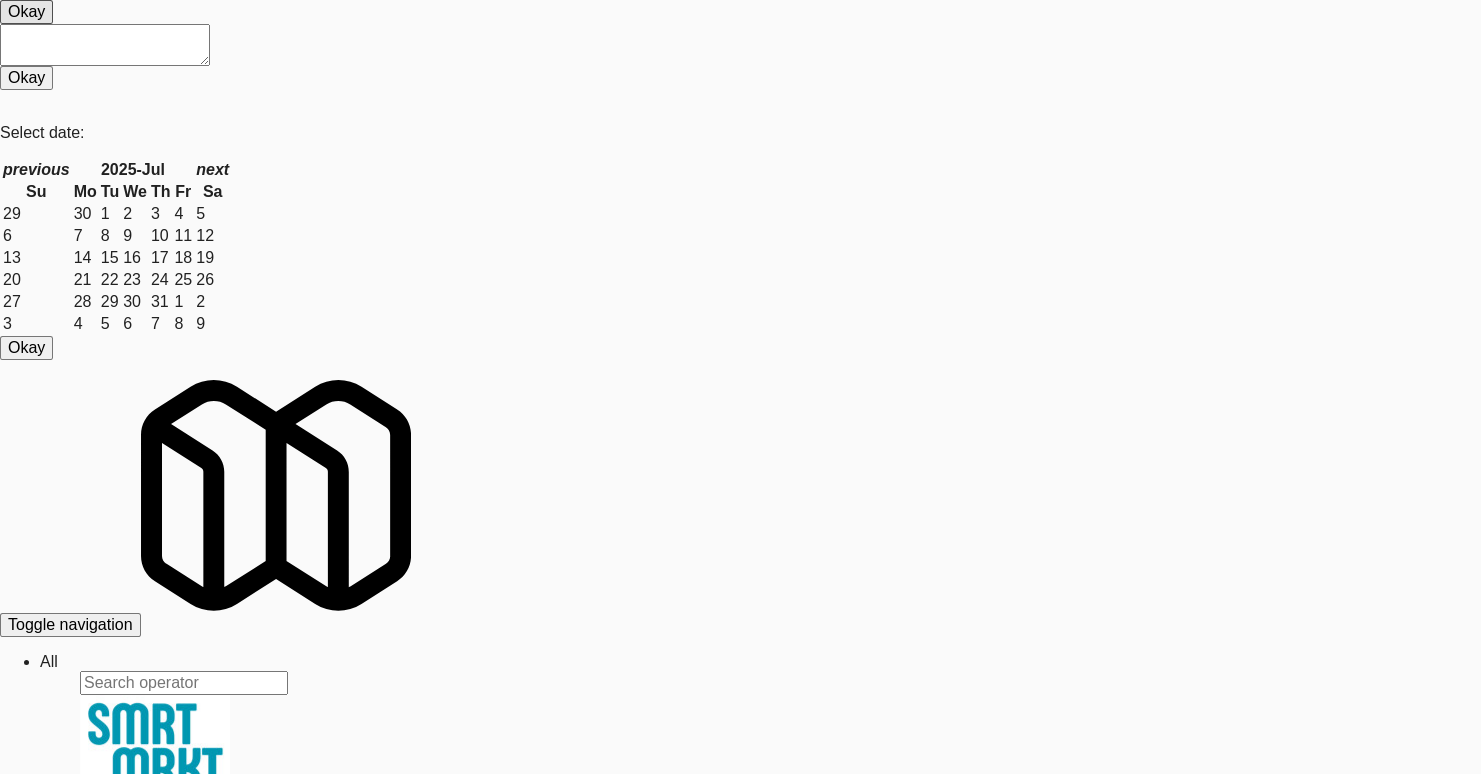 click on "Cabinets 928" at bounding box center [740, 30508] 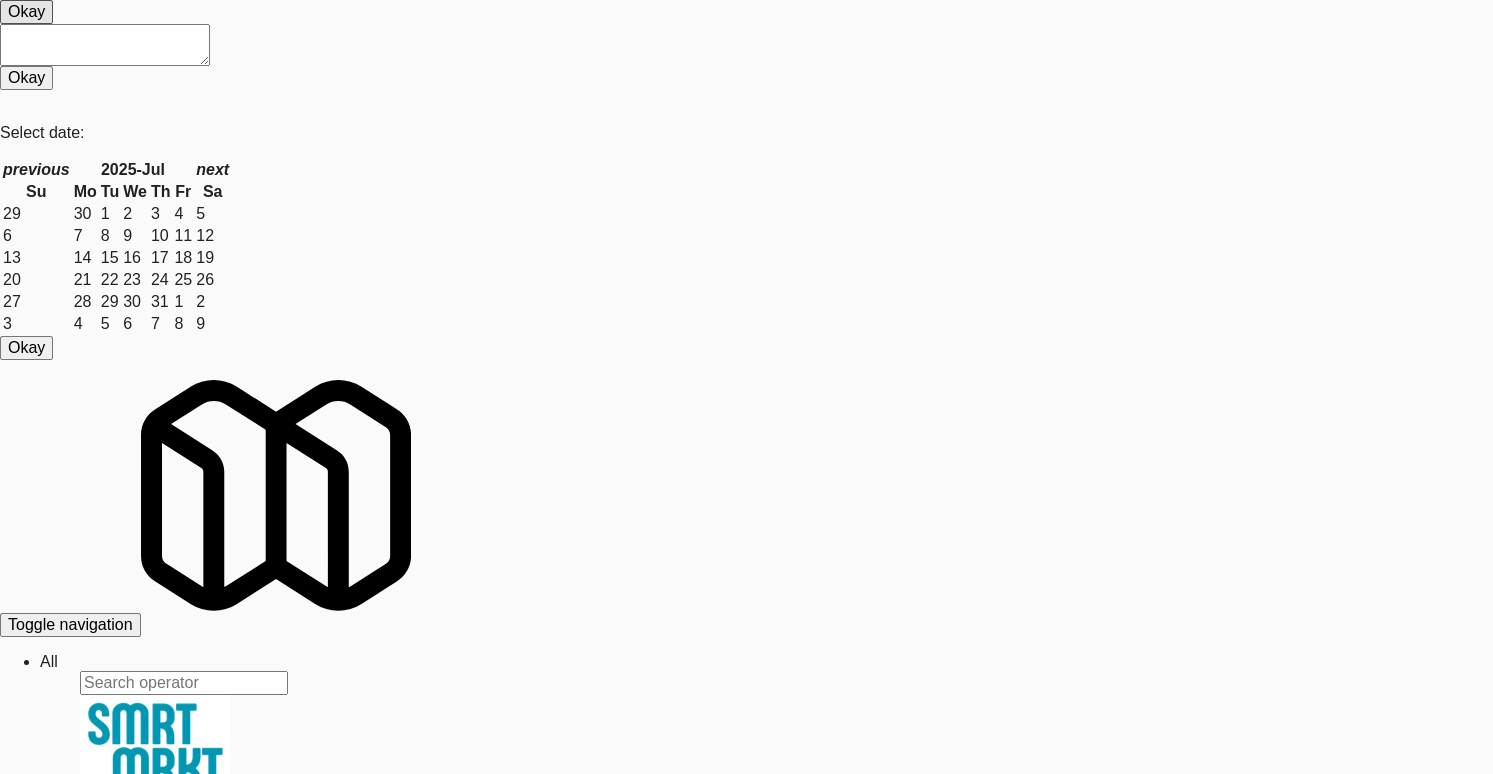 click on "Logs Link  App    KioskNodeLogger   KioskBrowserLogger   KioskTopDisplayLogger Components    Kiosk   Cooler   Cooker   Imbera   Camera   Sandstar   AdyenWebhooks   SandstarWebhooks   Proxy   S3Client   KitchenMateAPIClient   Update   TuyaLocalClient   NodeSocket   Device Levels    debug   info   warn   error   fatal" at bounding box center [746, 31347] 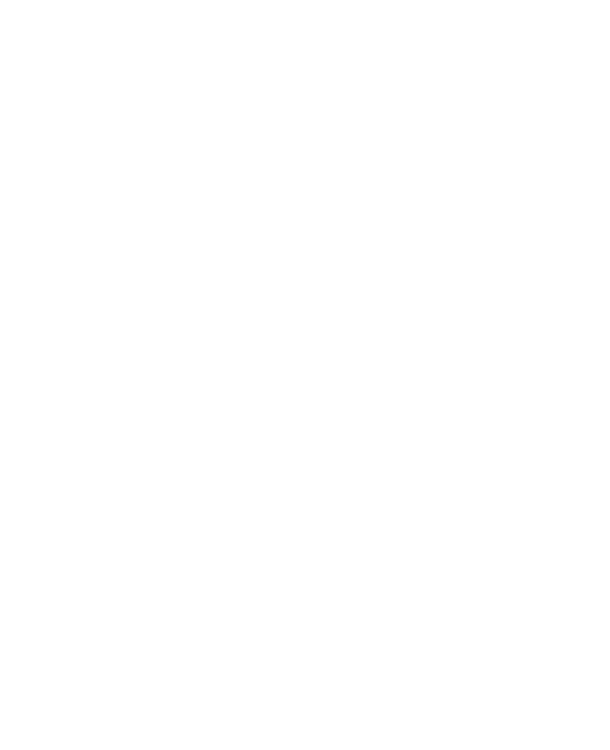 scroll, scrollTop: 0, scrollLeft: 0, axis: both 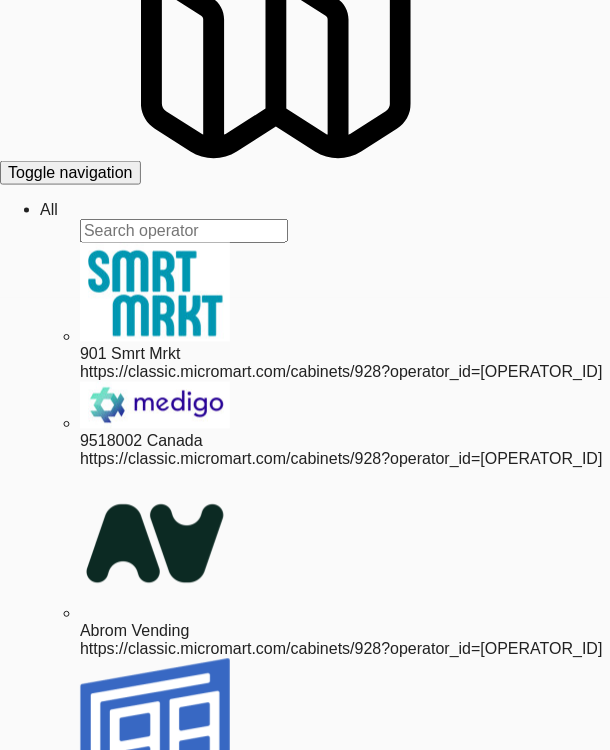 click on "[PRODUCT_CODE]" at bounding box center [305, 30586] 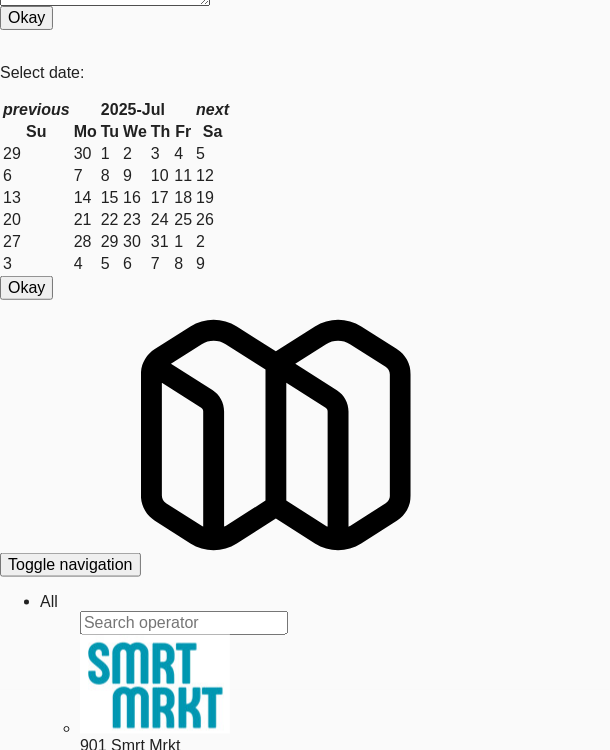 scroll, scrollTop: 0, scrollLeft: 0, axis: both 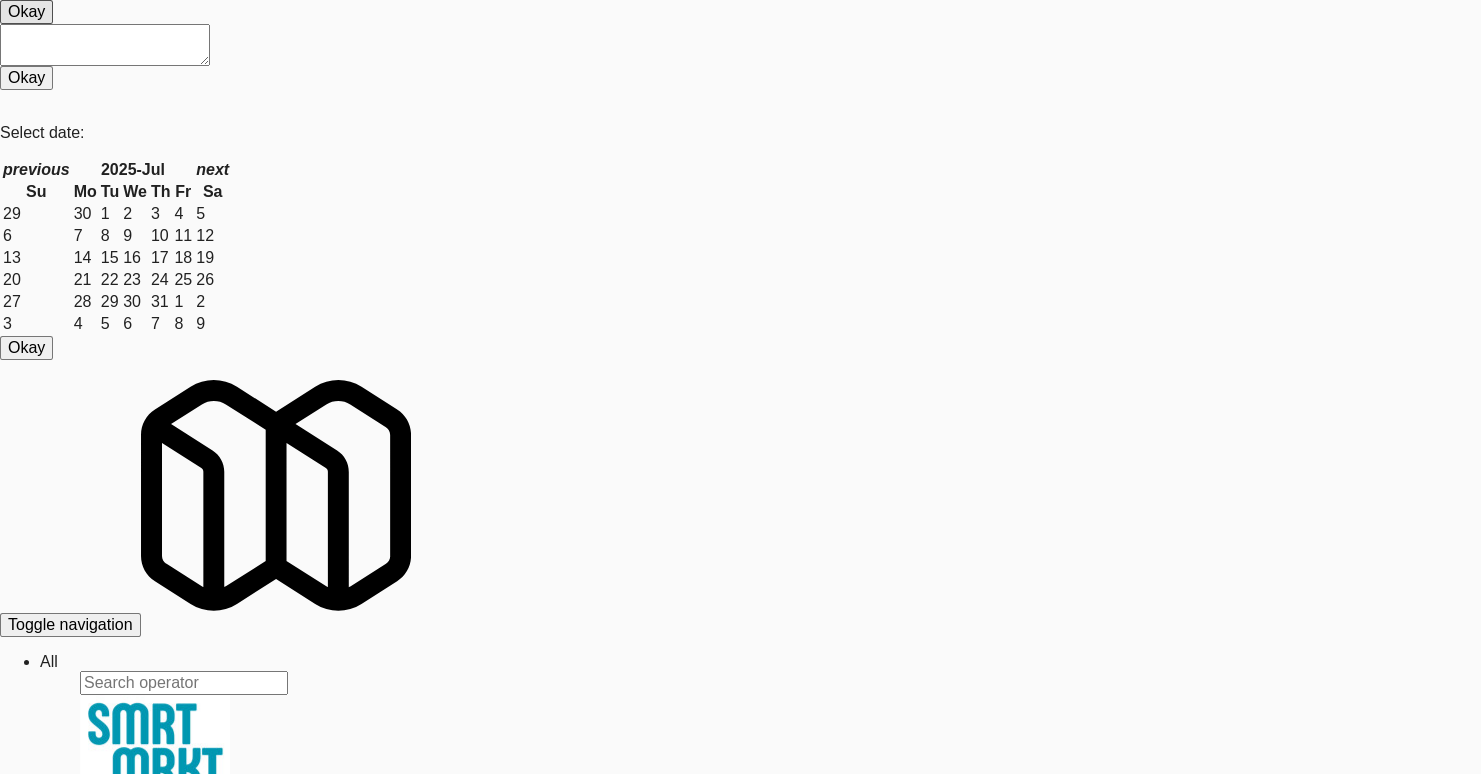 click on "M-114263" at bounding box center (740, 31542) 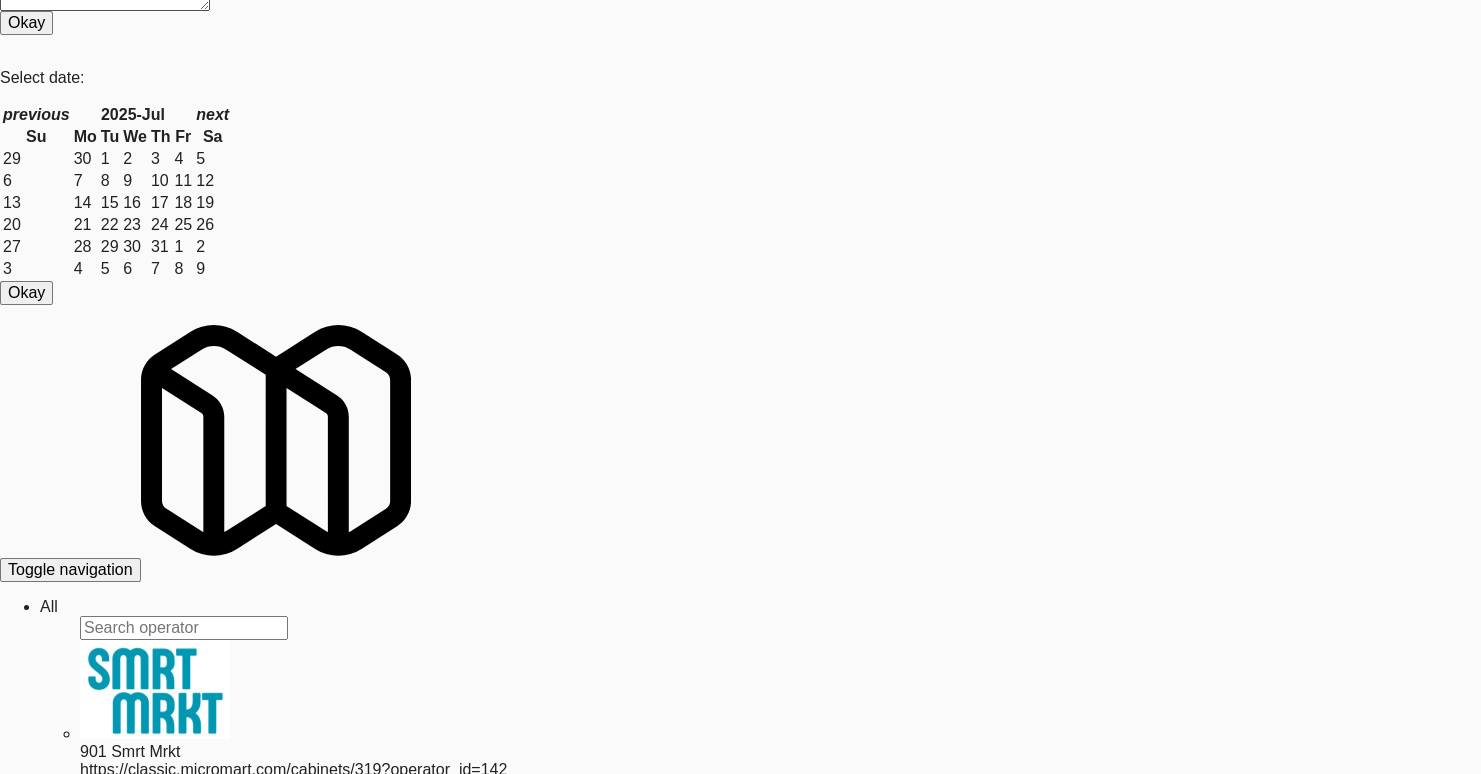 scroll, scrollTop: 64, scrollLeft: 0, axis: vertical 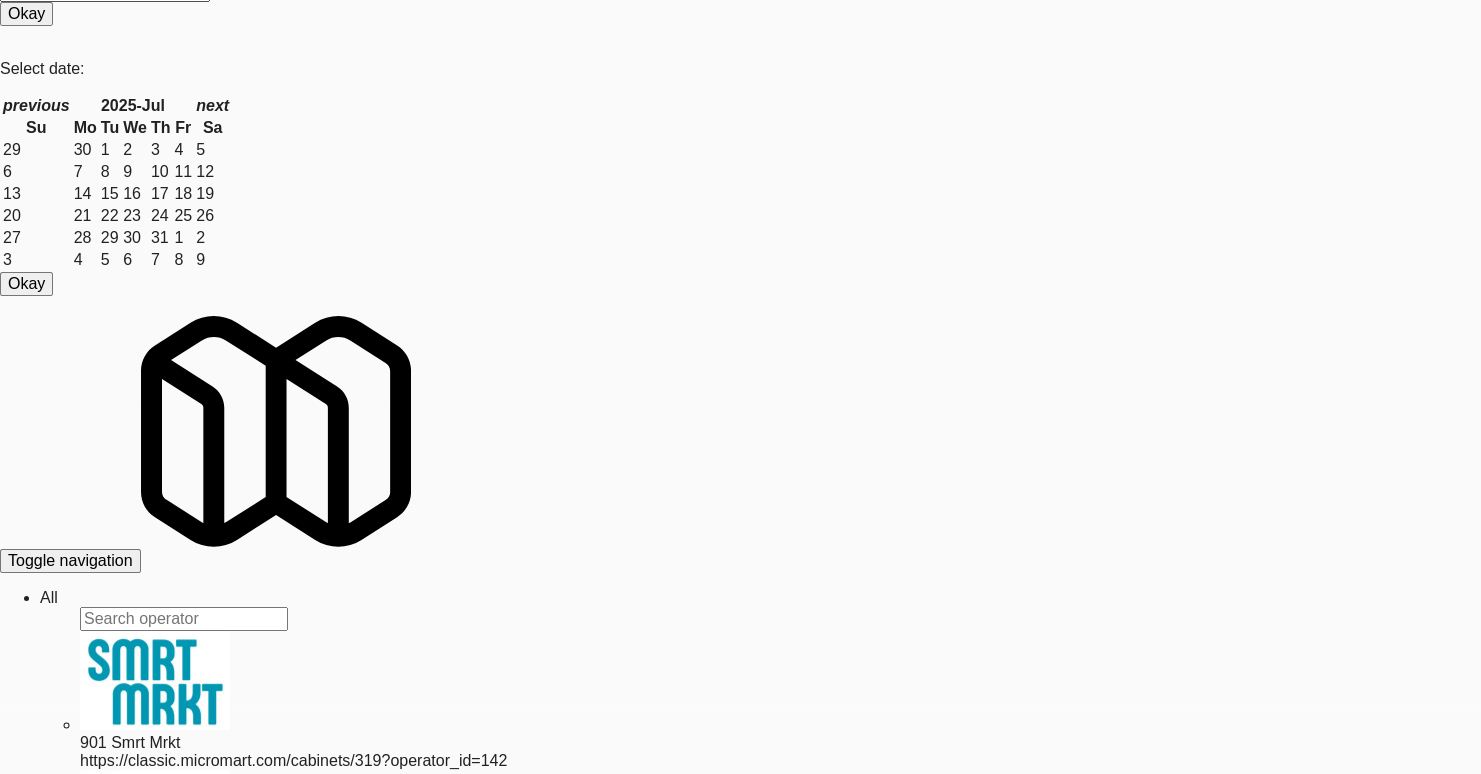 type on "southerly" 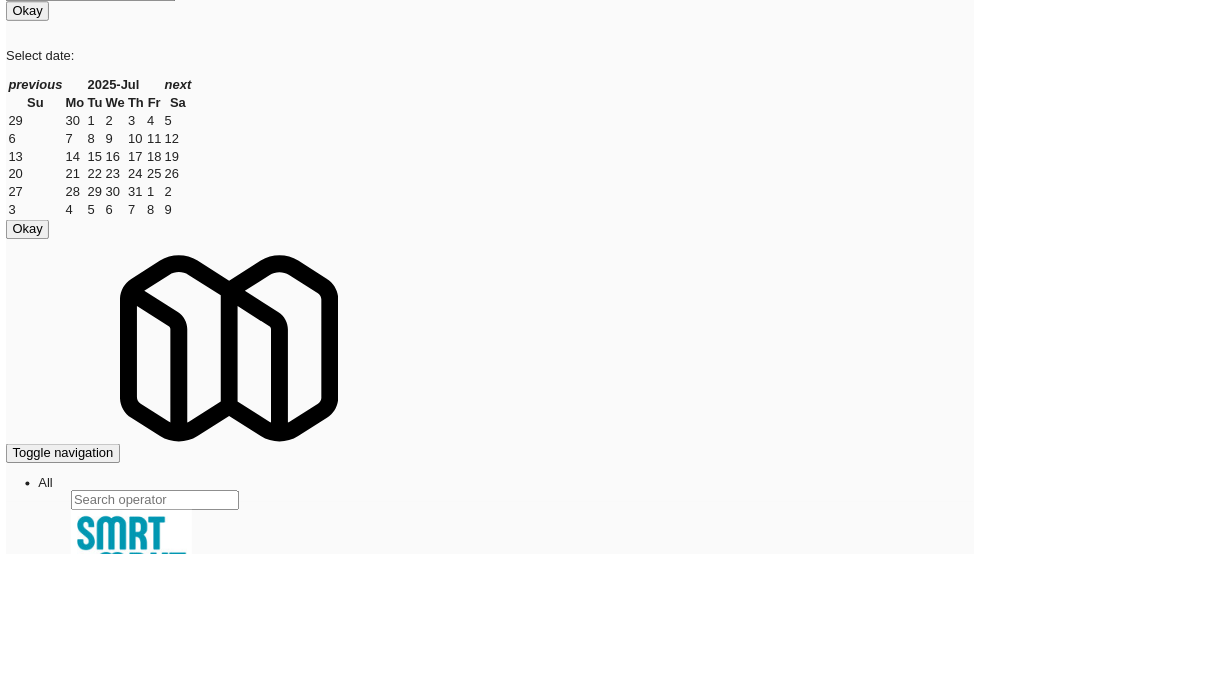 scroll, scrollTop: 1754, scrollLeft: 0, axis: vertical 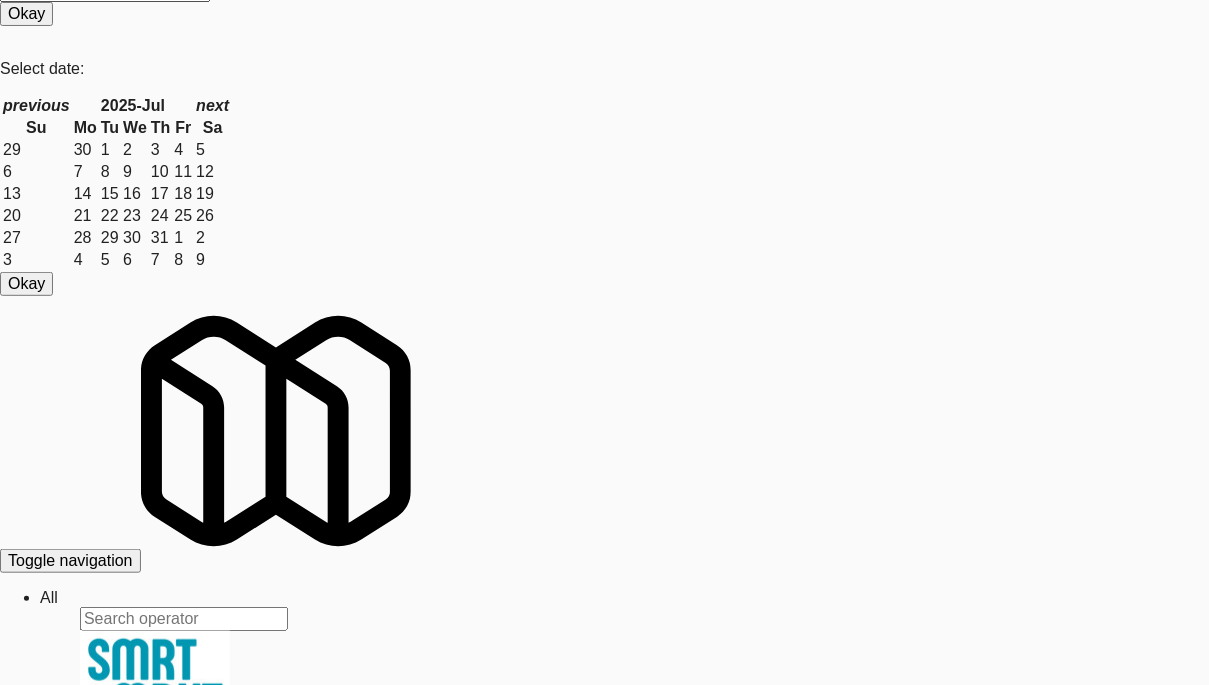 type 